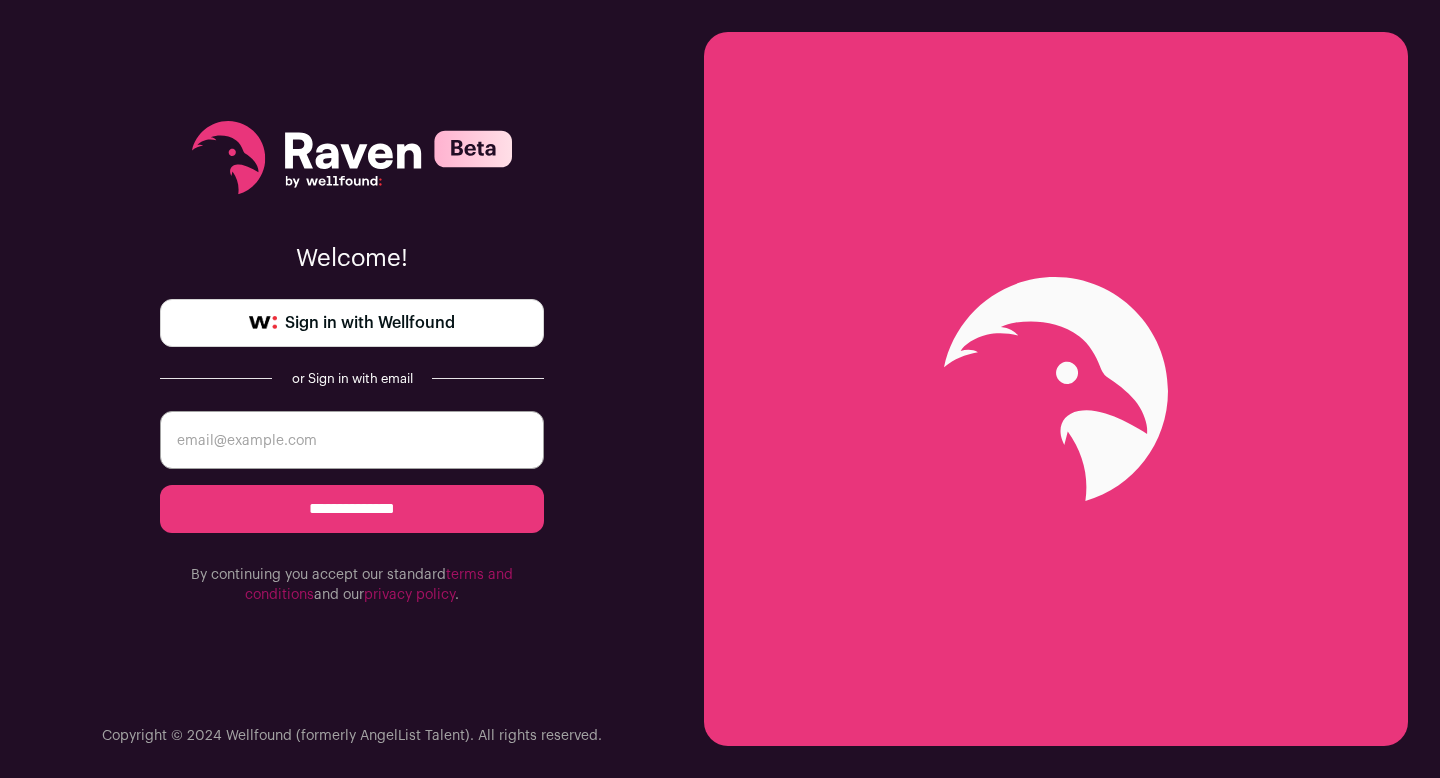 scroll, scrollTop: 0, scrollLeft: 0, axis: both 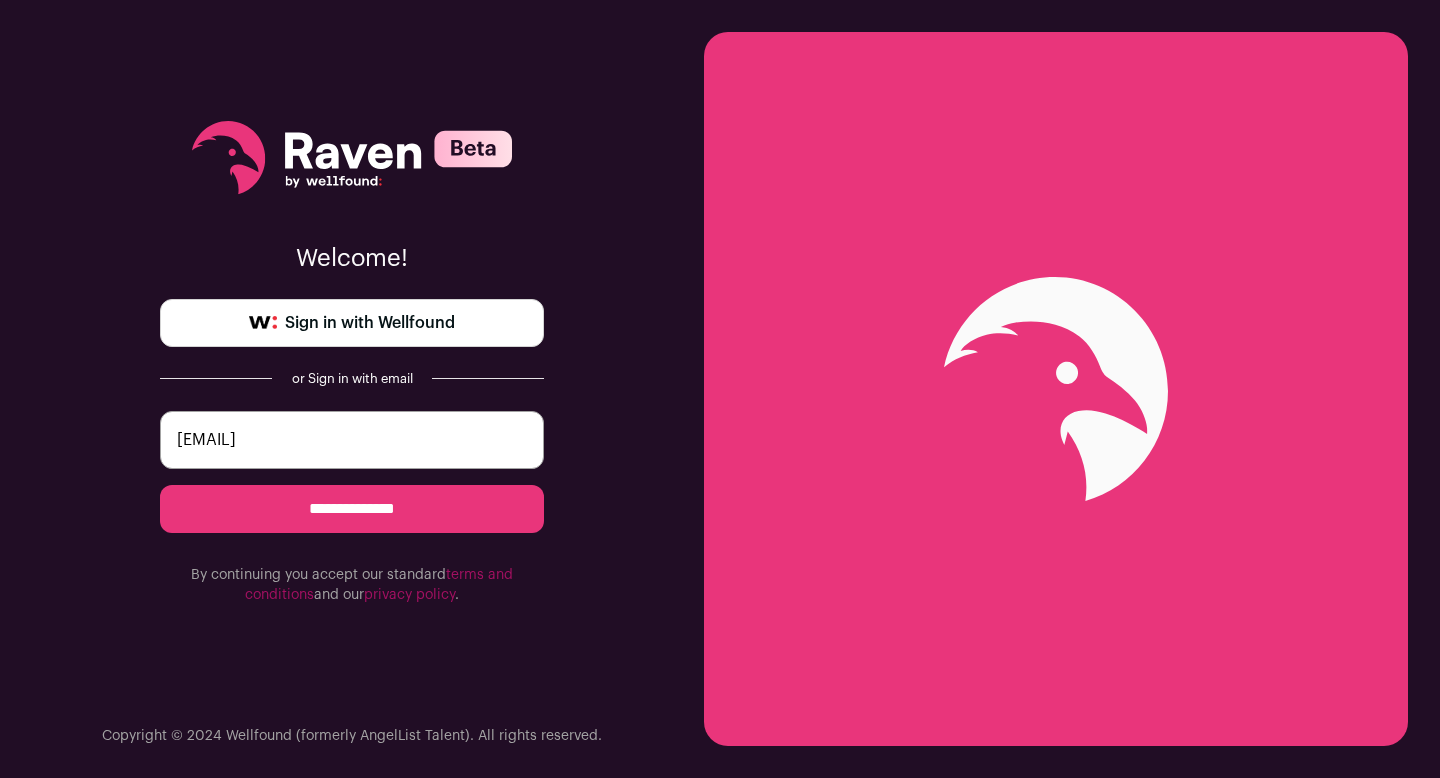 click on "**********" at bounding box center (352, 509) 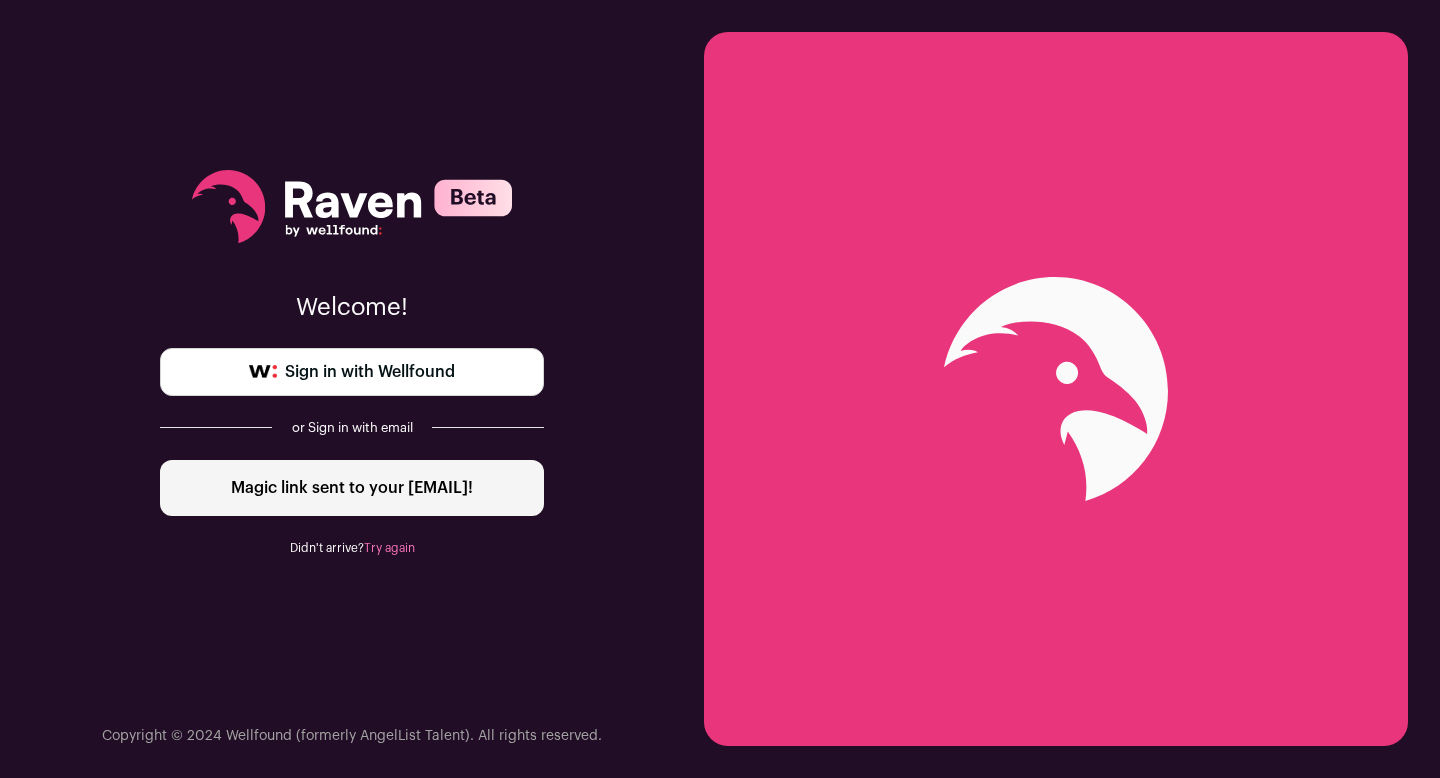 click on "Sign in with Wellfound" at bounding box center [352, 372] 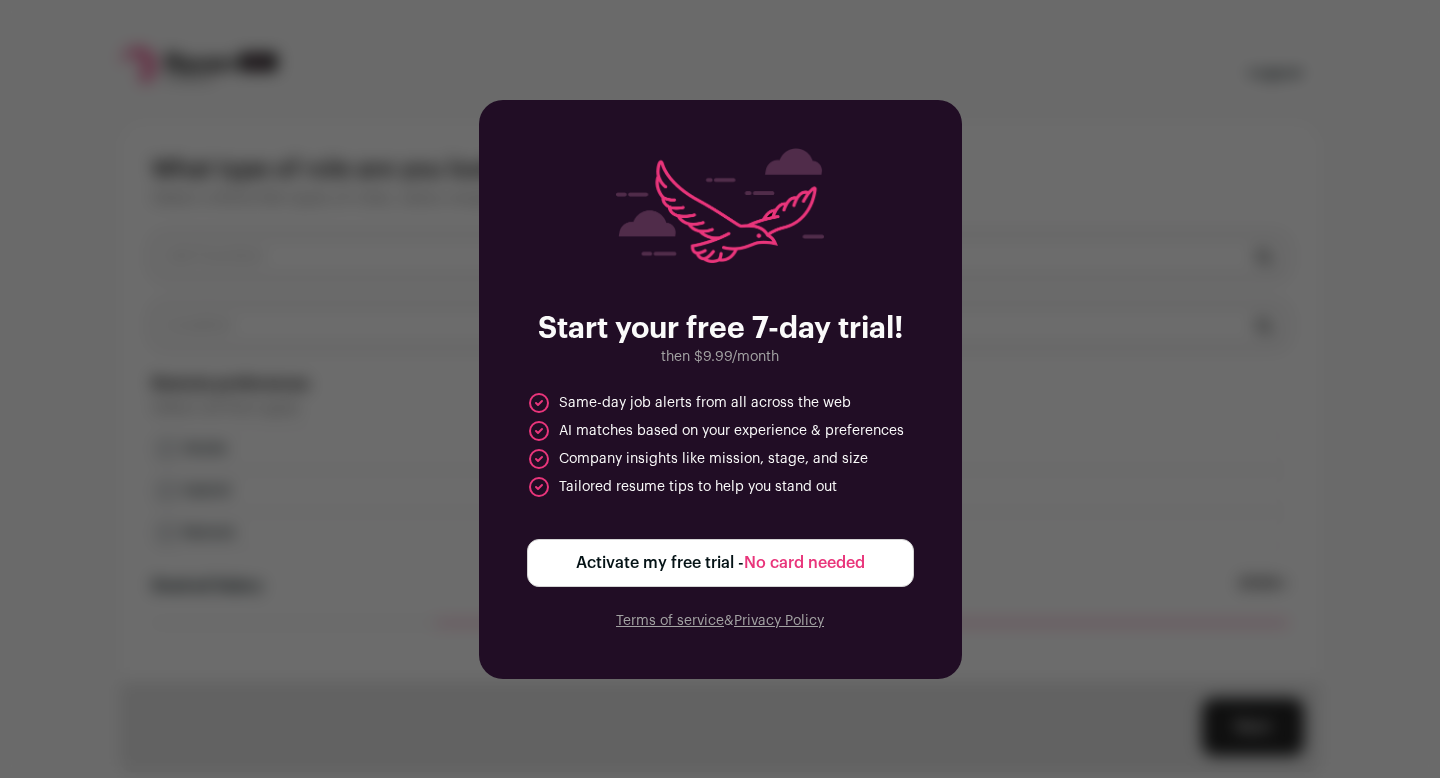 scroll, scrollTop: 0, scrollLeft: 0, axis: both 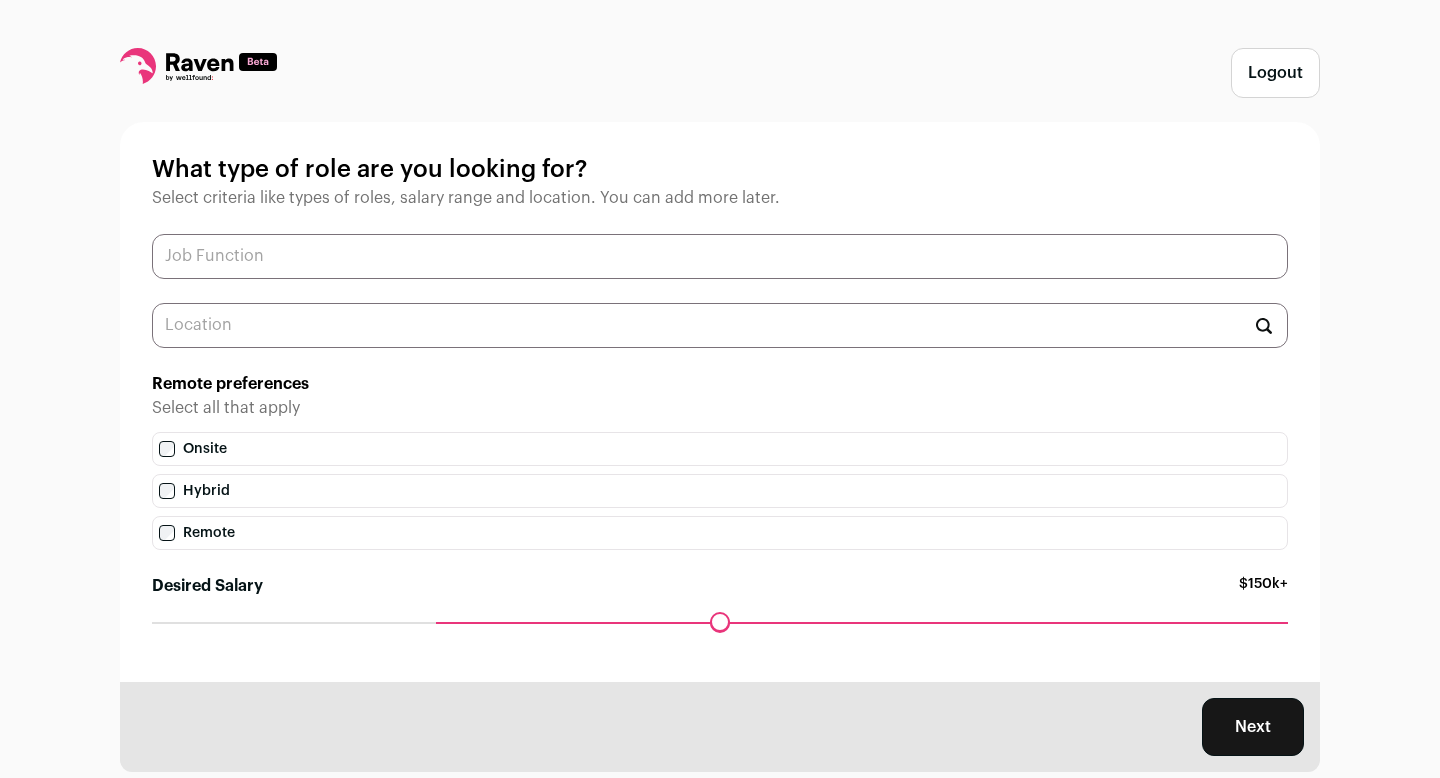 click at bounding box center (720, 256) 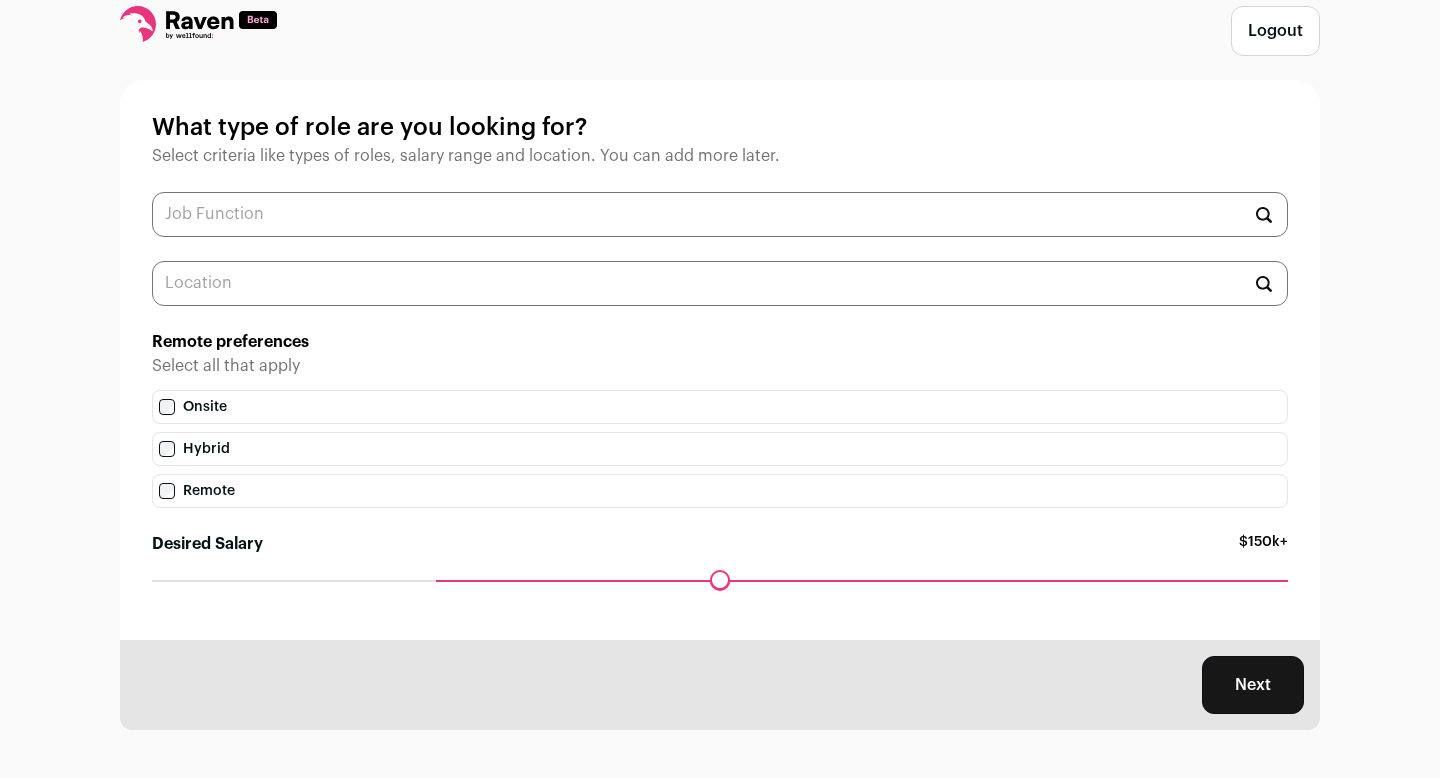 click on "What type of role are you looking for?
Select criteria like types of roles, salary range and location. You can add more later.
Remote preferences
Select all that apply
Onsite
Hybrid
Remote
Desired Salary
$150k+
Maximum desired salary
******" at bounding box center [720, 360] 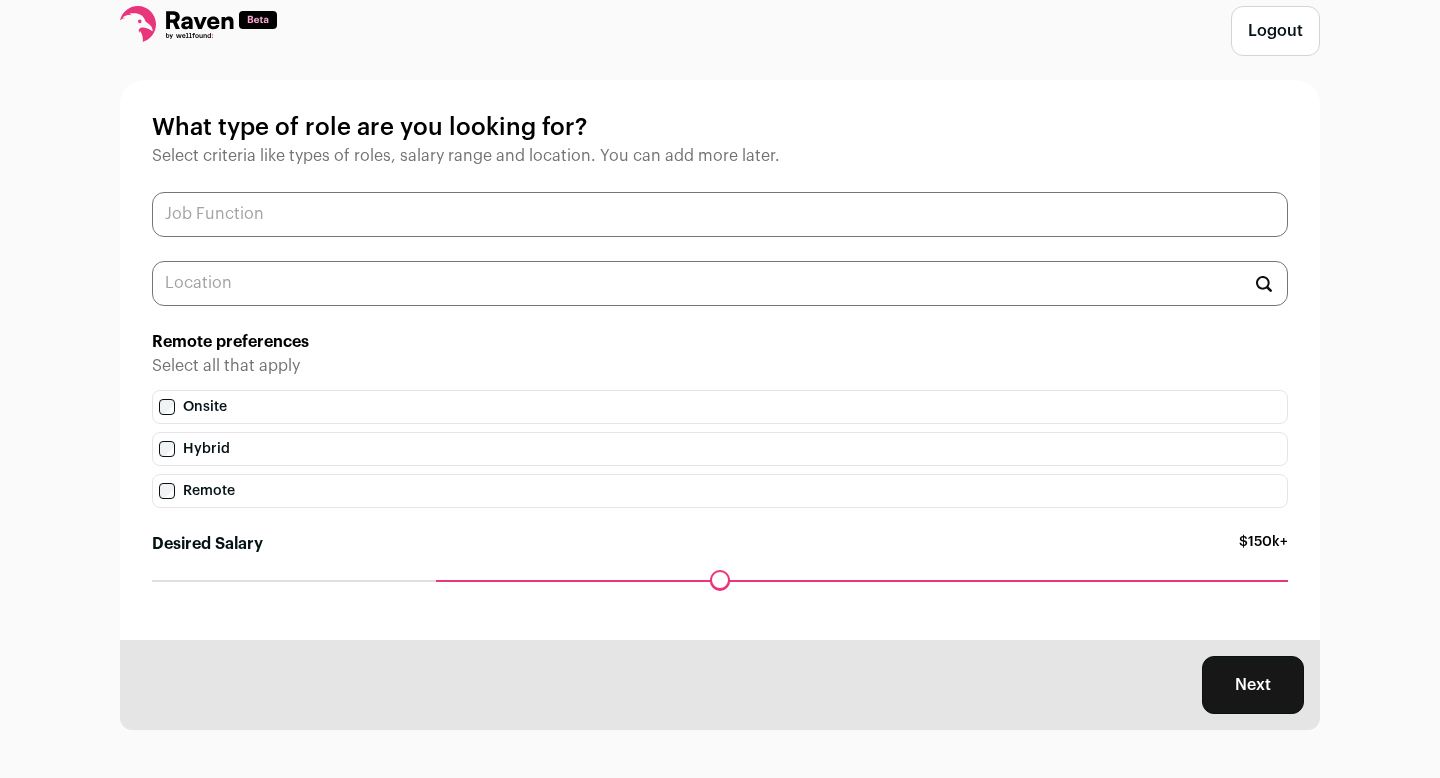 click at bounding box center (720, 214) 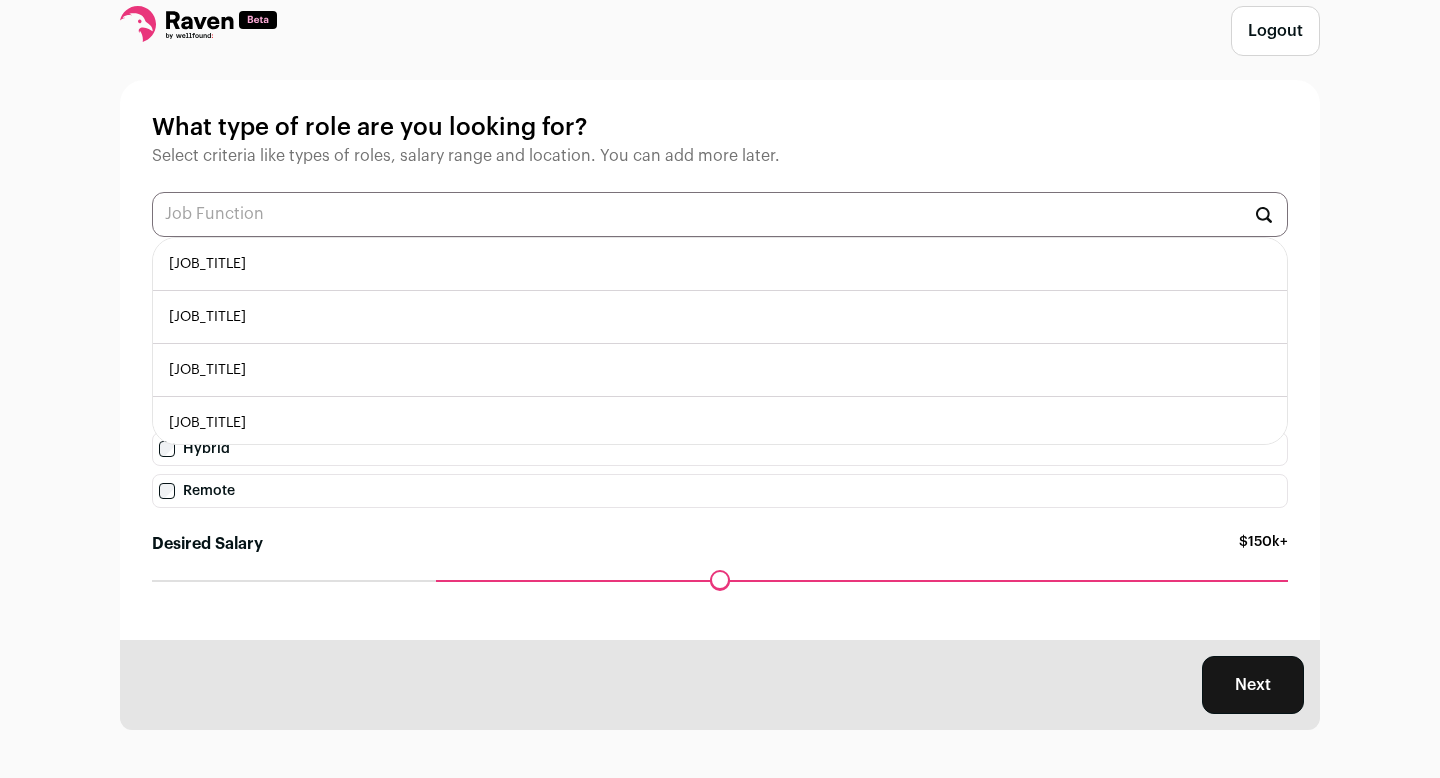 click on "[JOB_TITLE]" at bounding box center (720, 317) 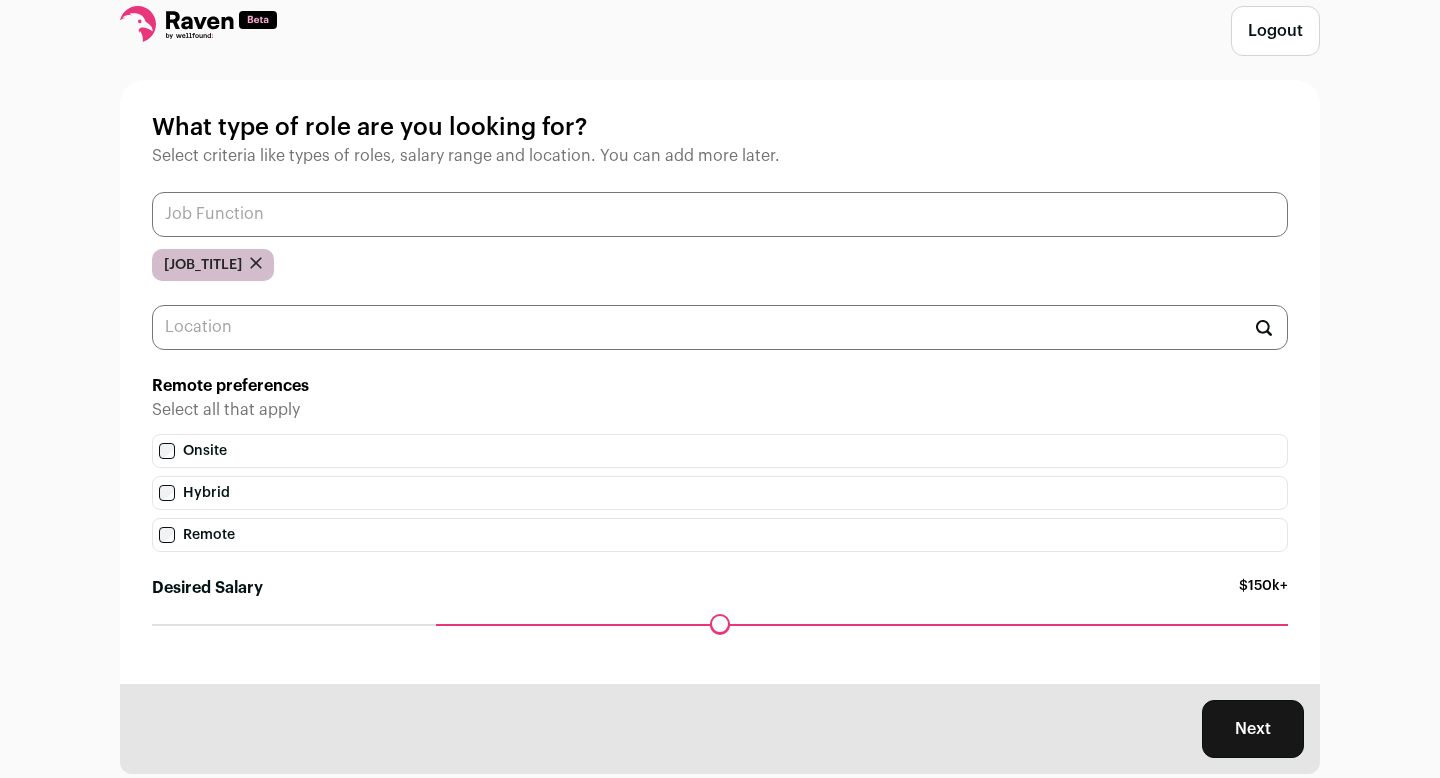 click at bounding box center [720, 214] 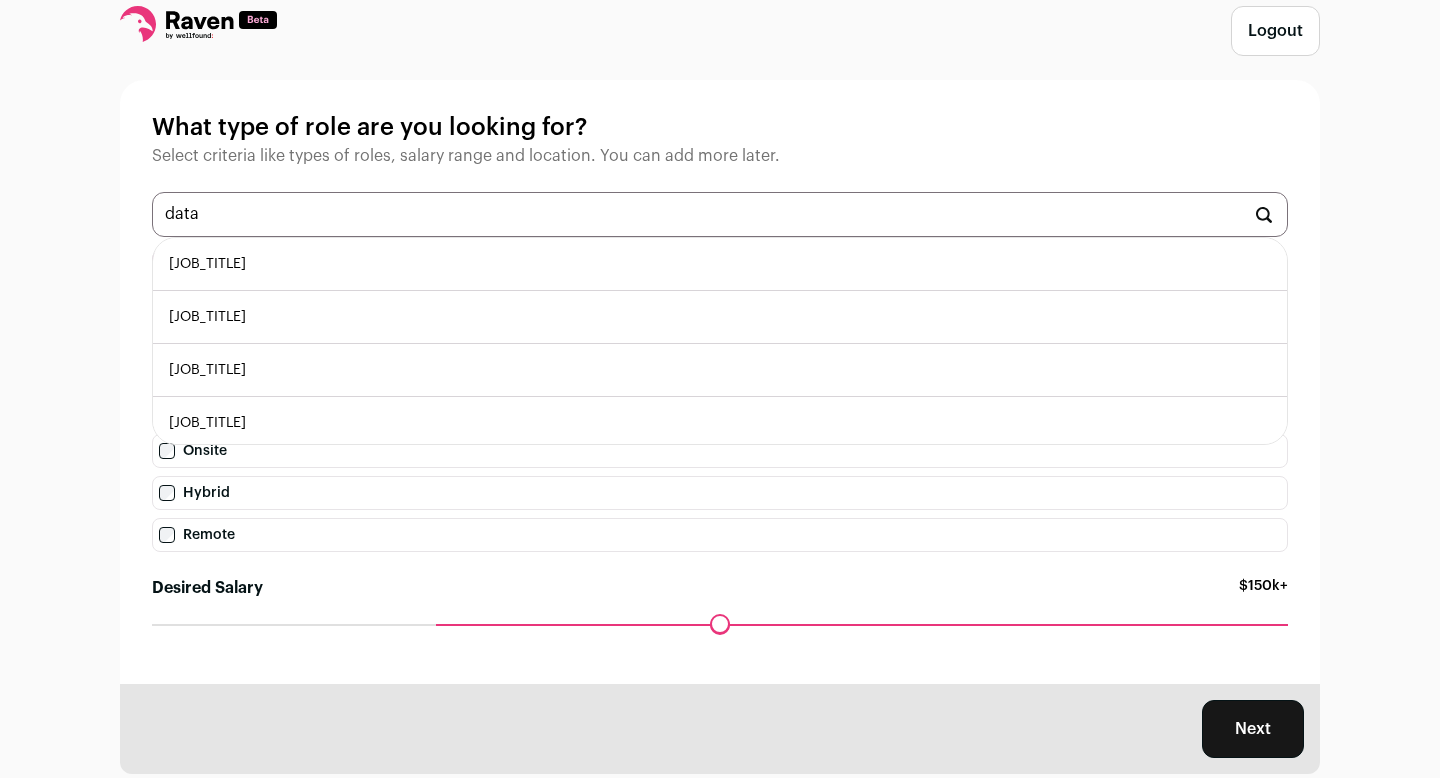 click on "[JOB_TITLE]" at bounding box center (720, 264) 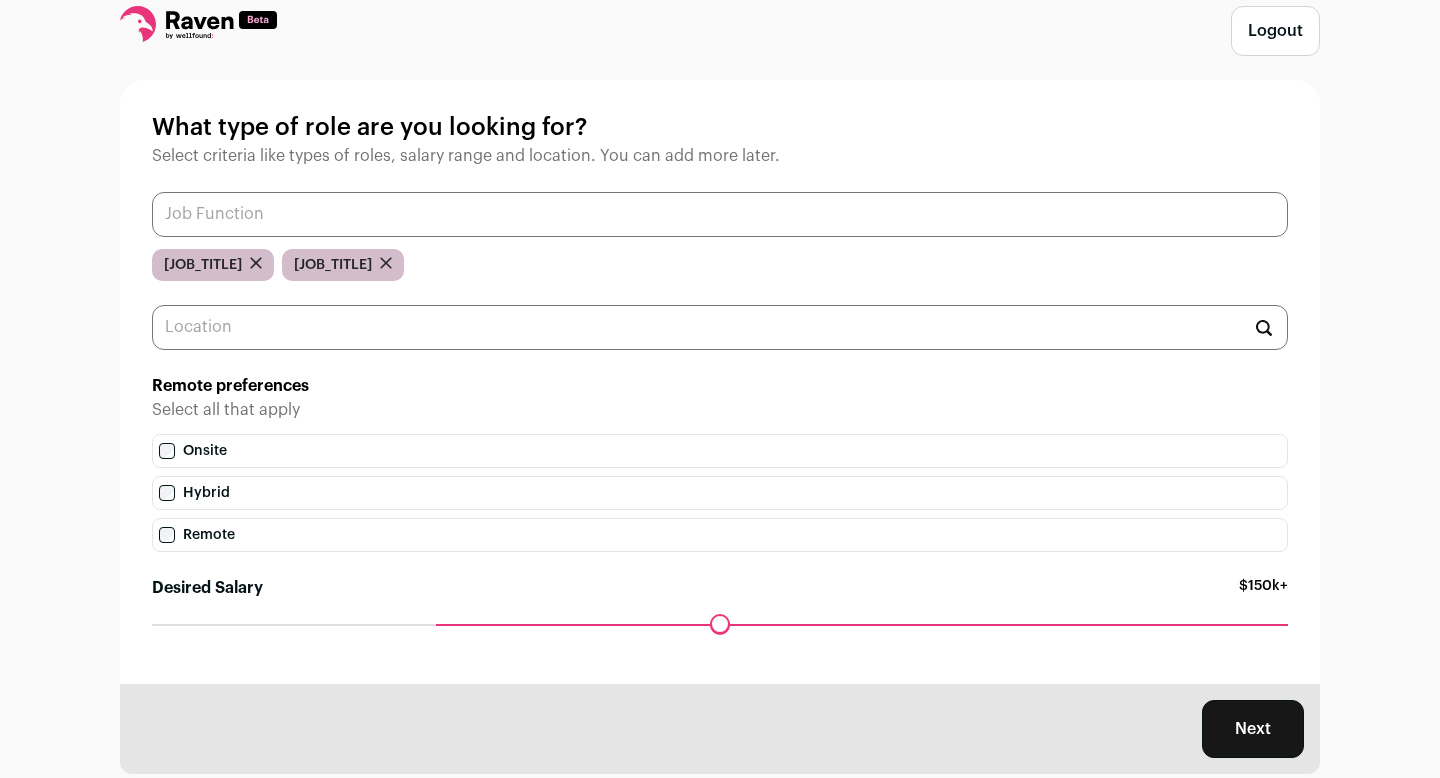 click at bounding box center [720, 214] 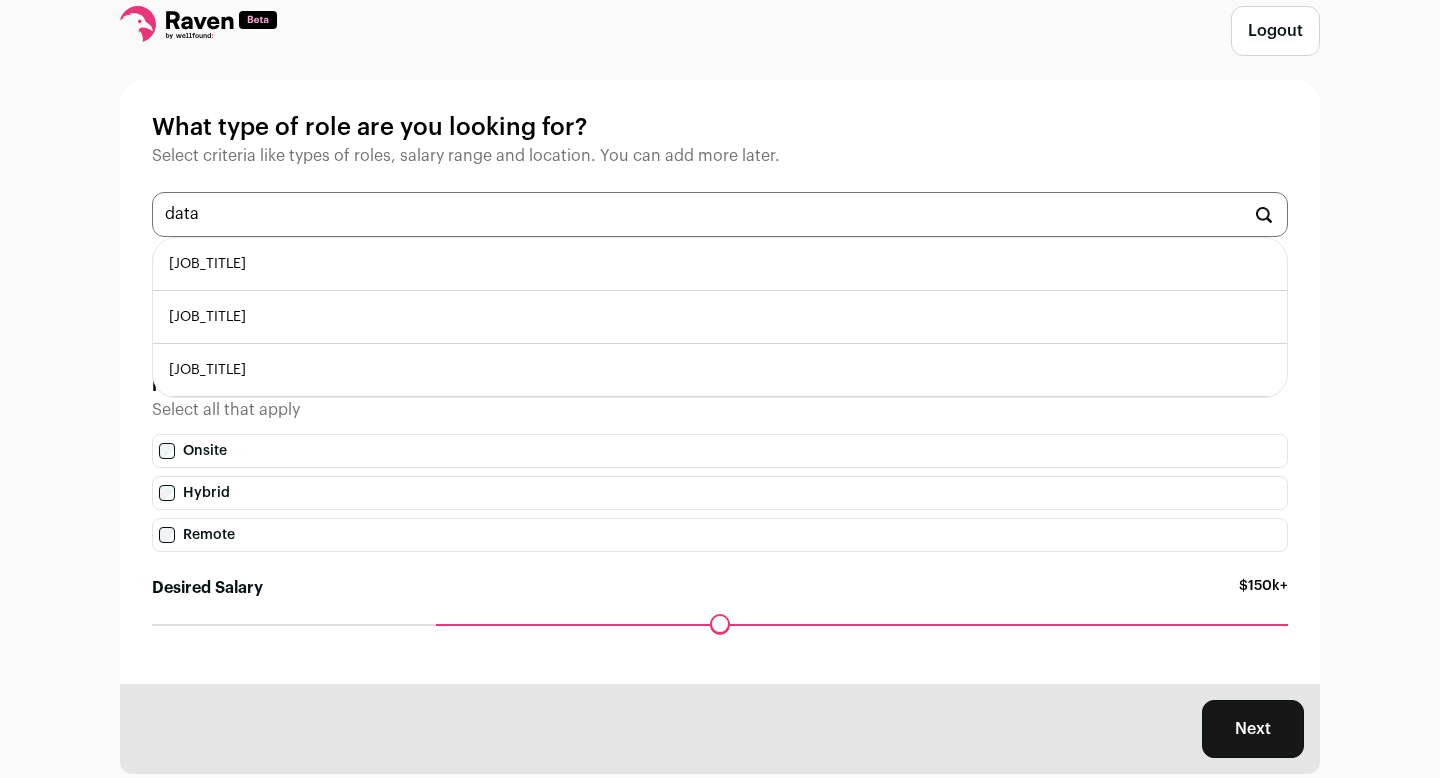 click on "[JOB_TITLE]" at bounding box center (720, 317) 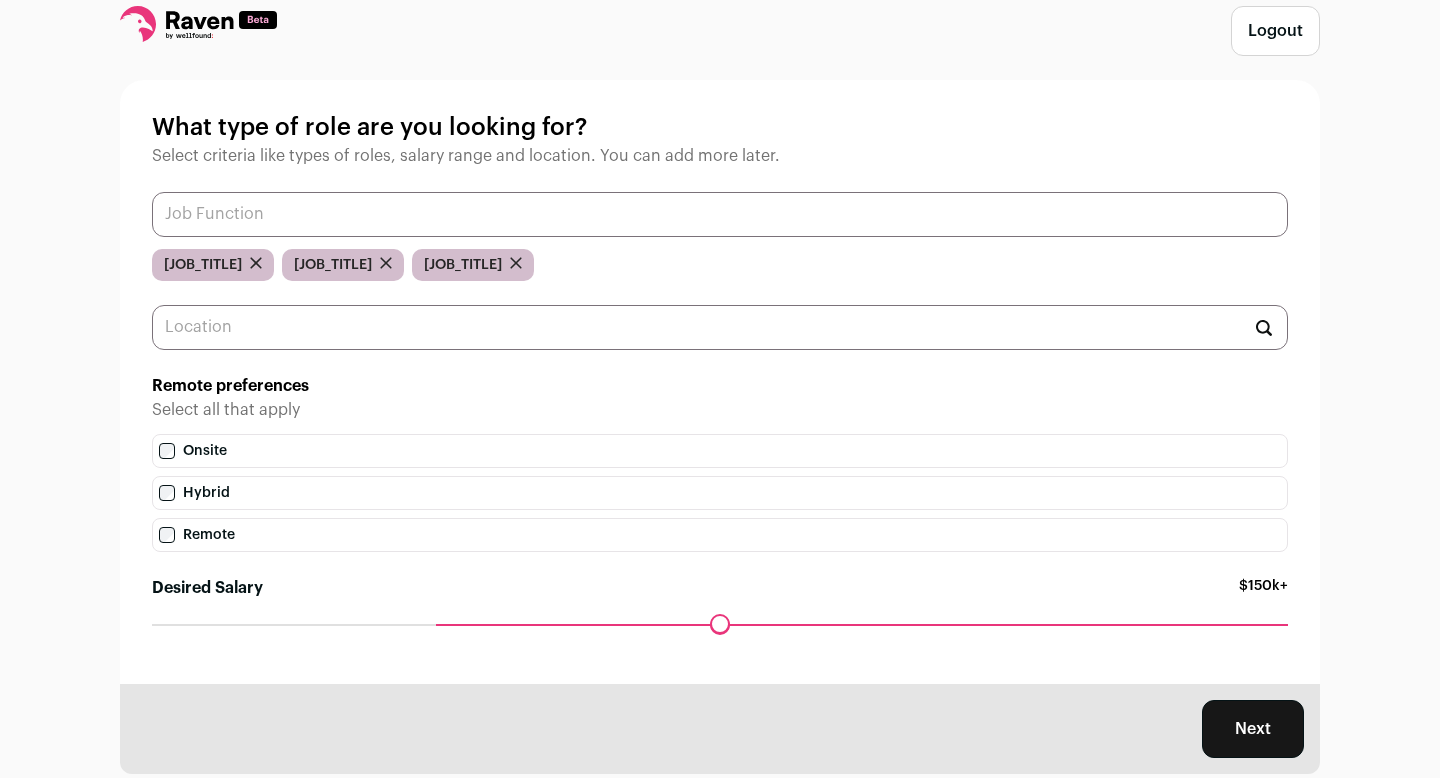 click at bounding box center (720, 214) 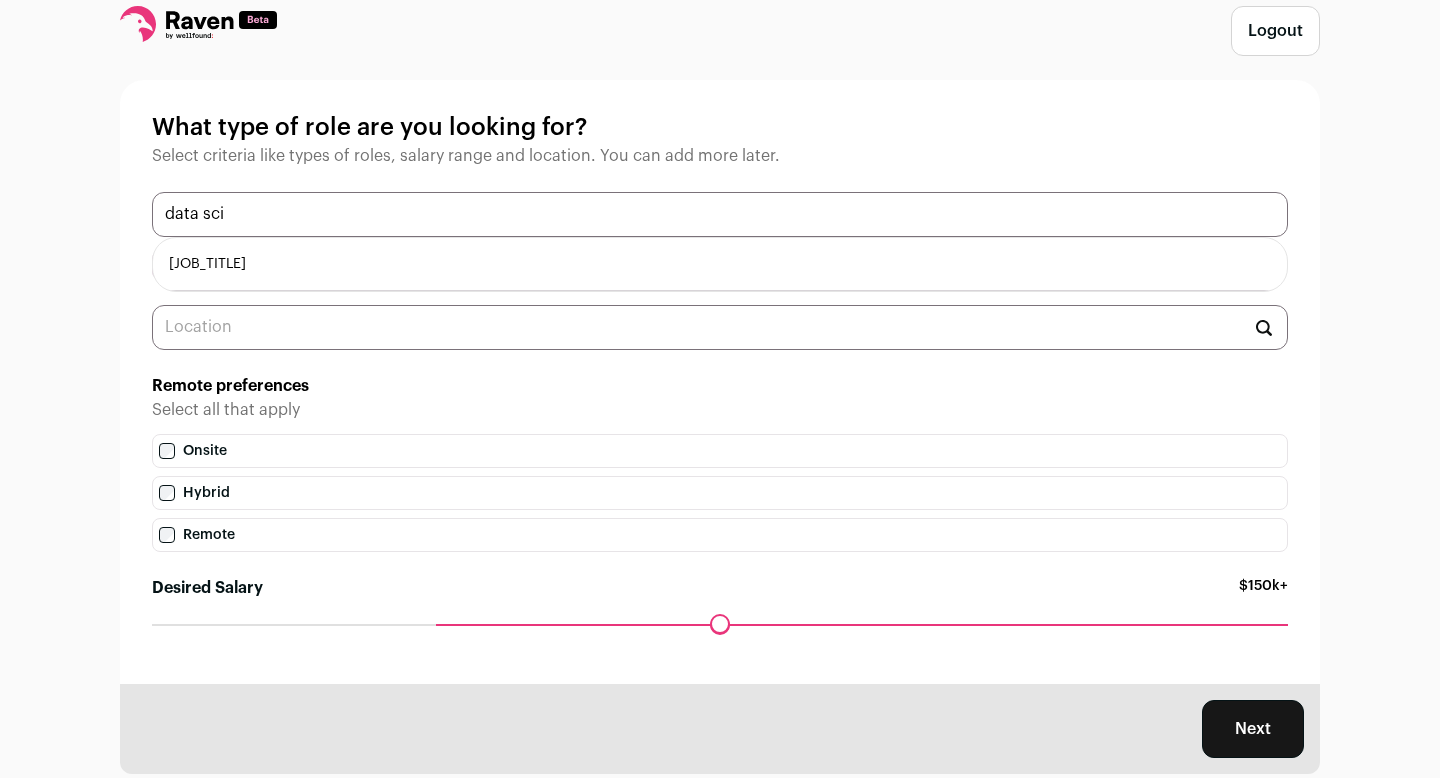 type on "data sci" 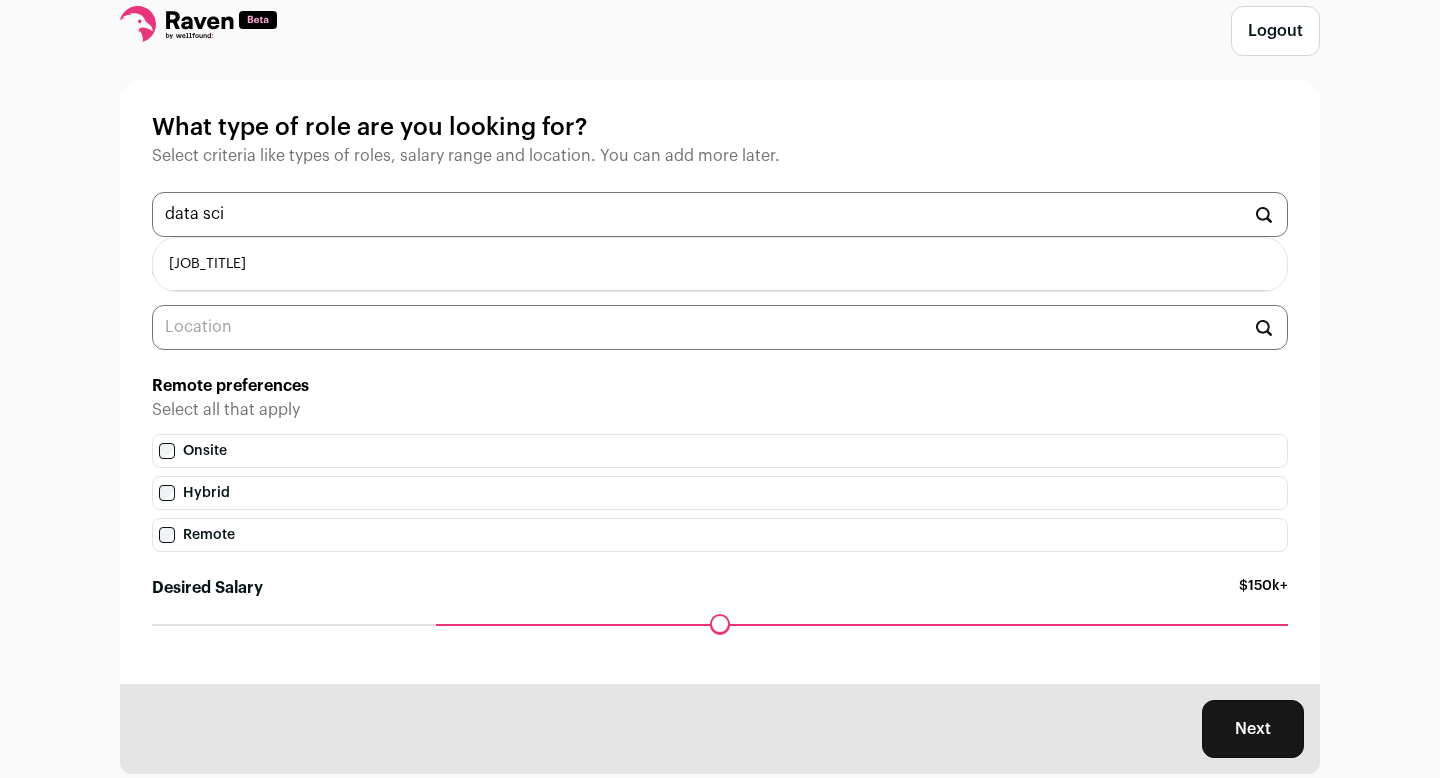 click on "[JOB_TITLE]" at bounding box center [720, 264] 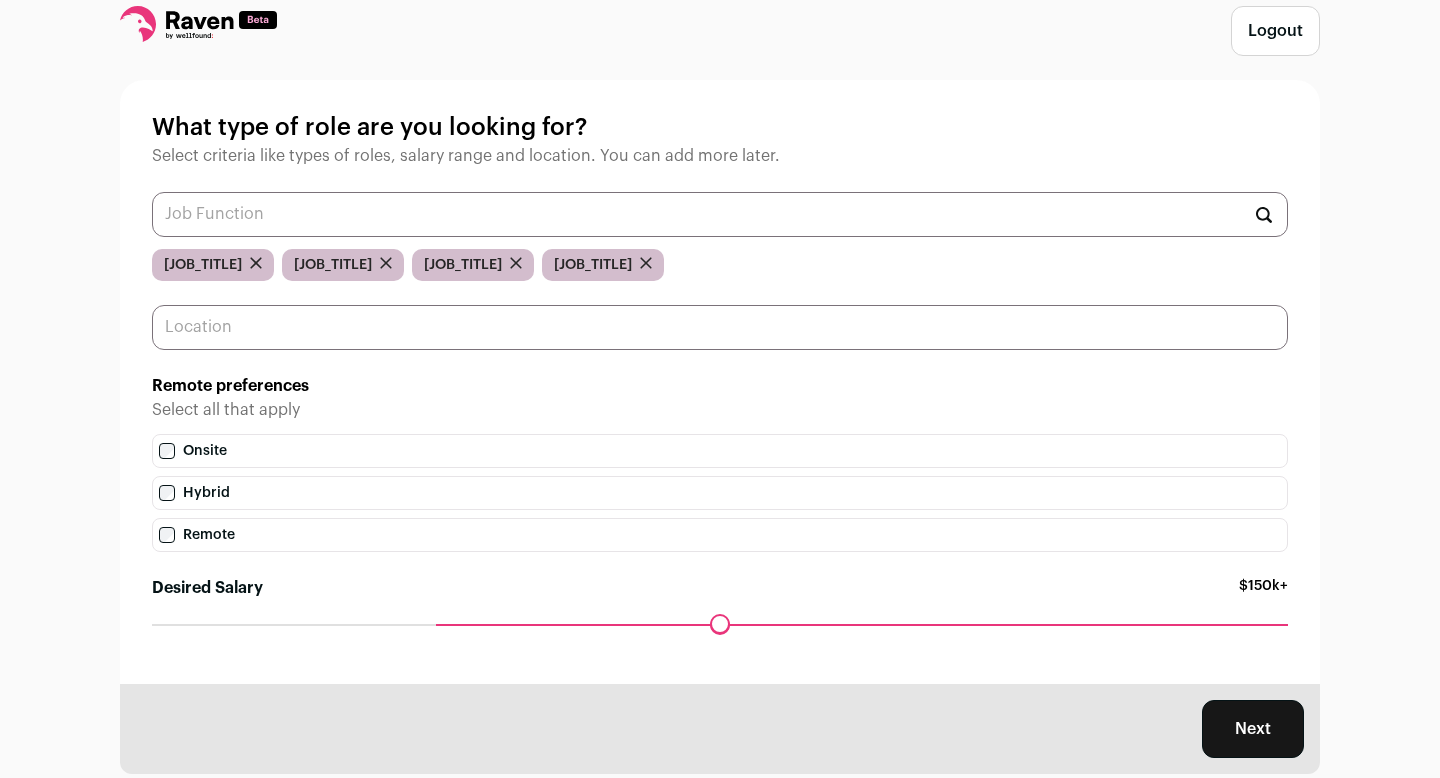 click at bounding box center (720, 327) 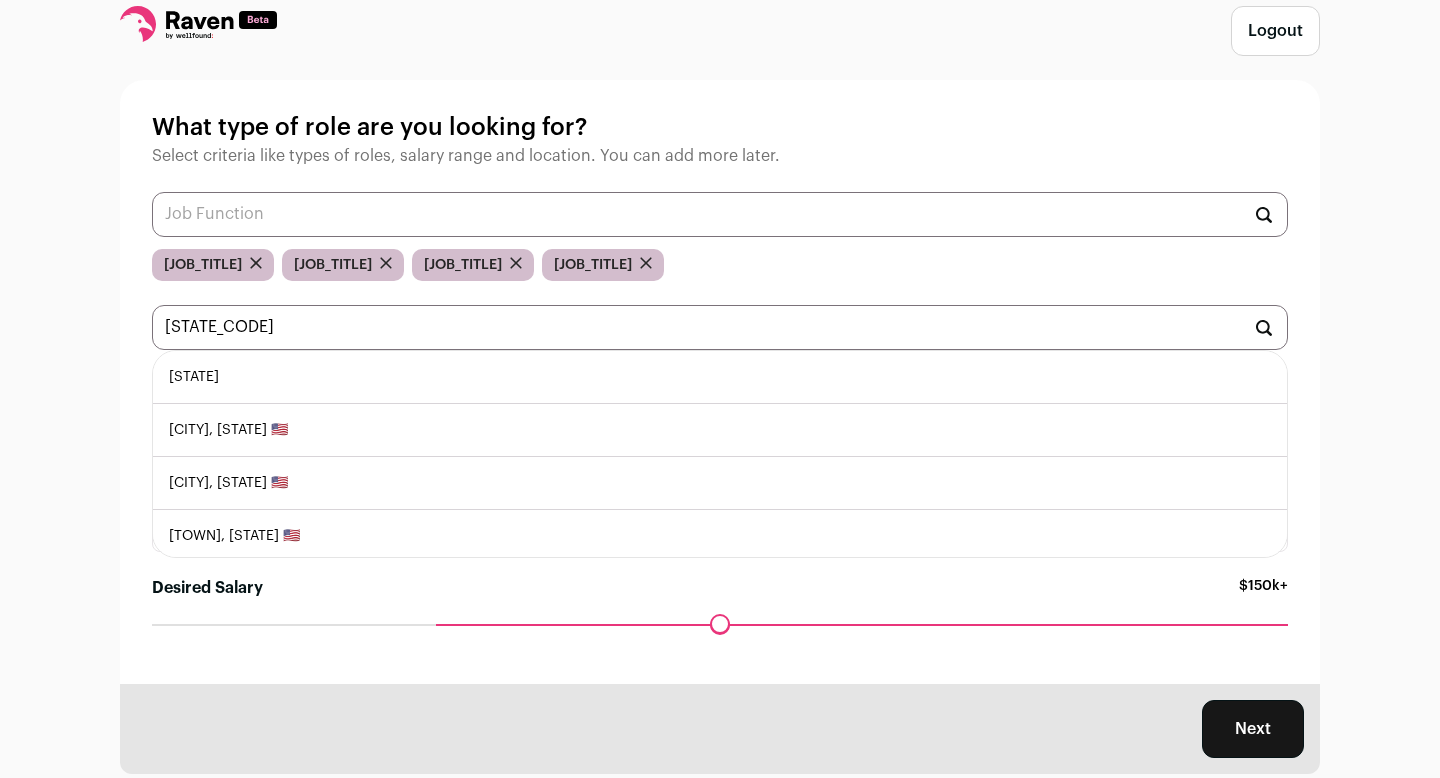 click on "[CITY], [STATE] 🇺🇸" at bounding box center [720, 430] 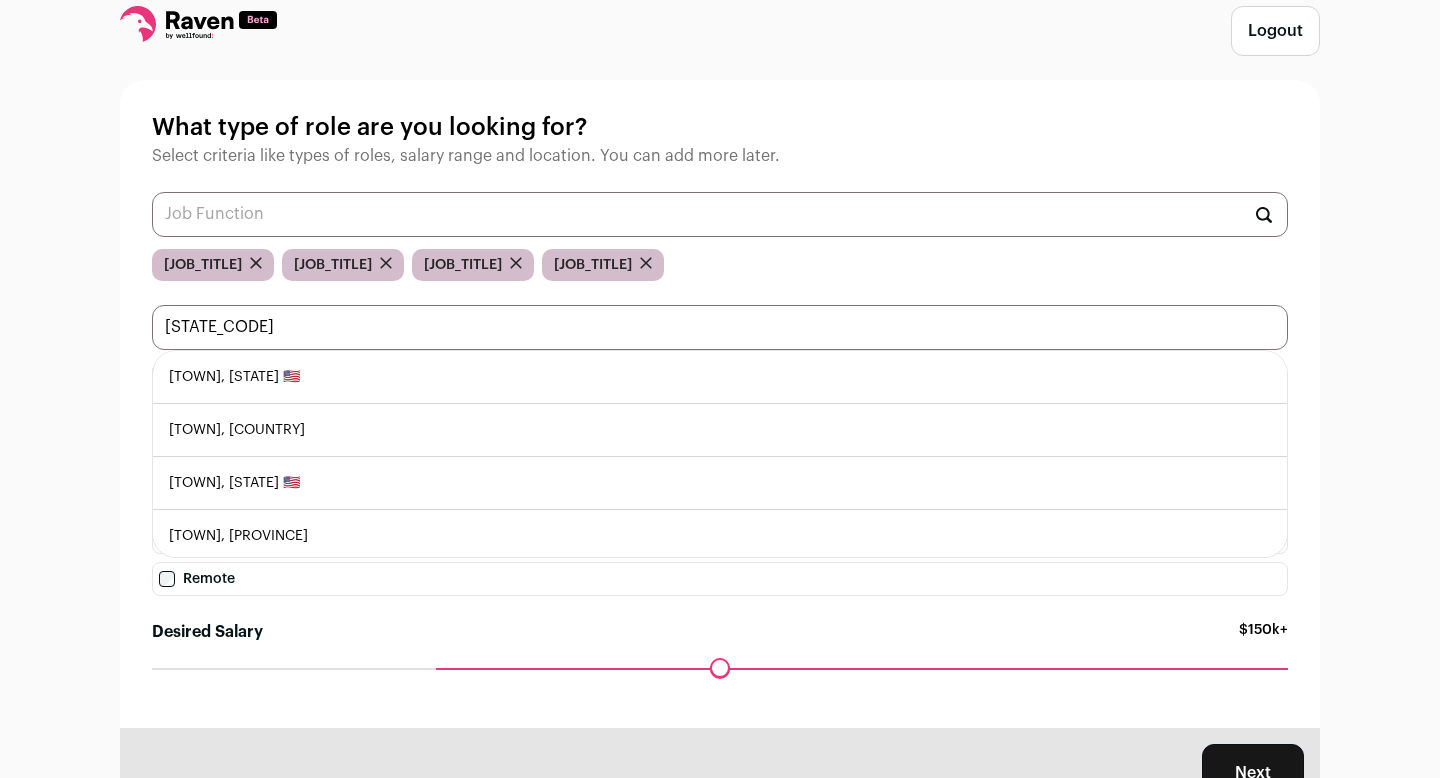 type on "[STATE_CODE]" 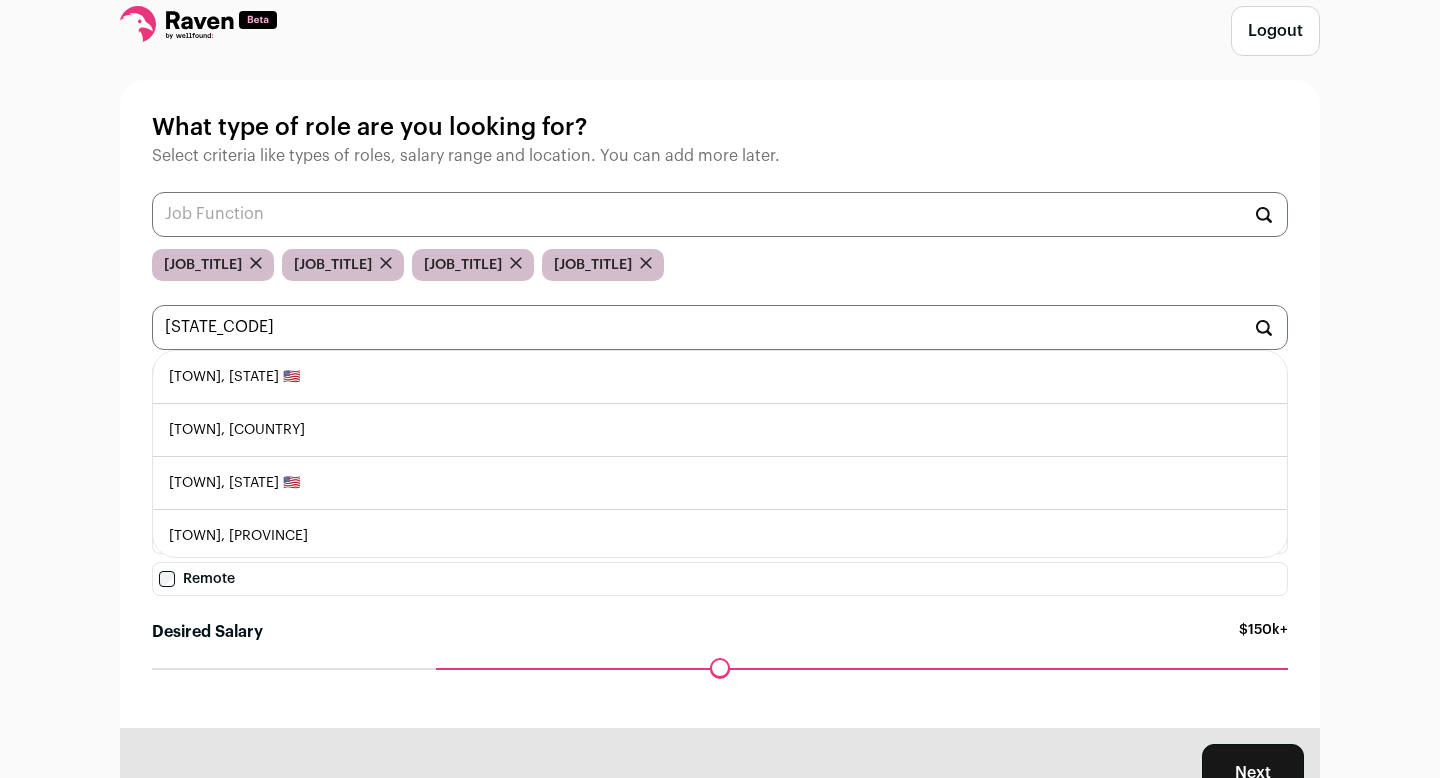 click on "[TOWN], [STATE] 🇺🇸" at bounding box center (720, 377) 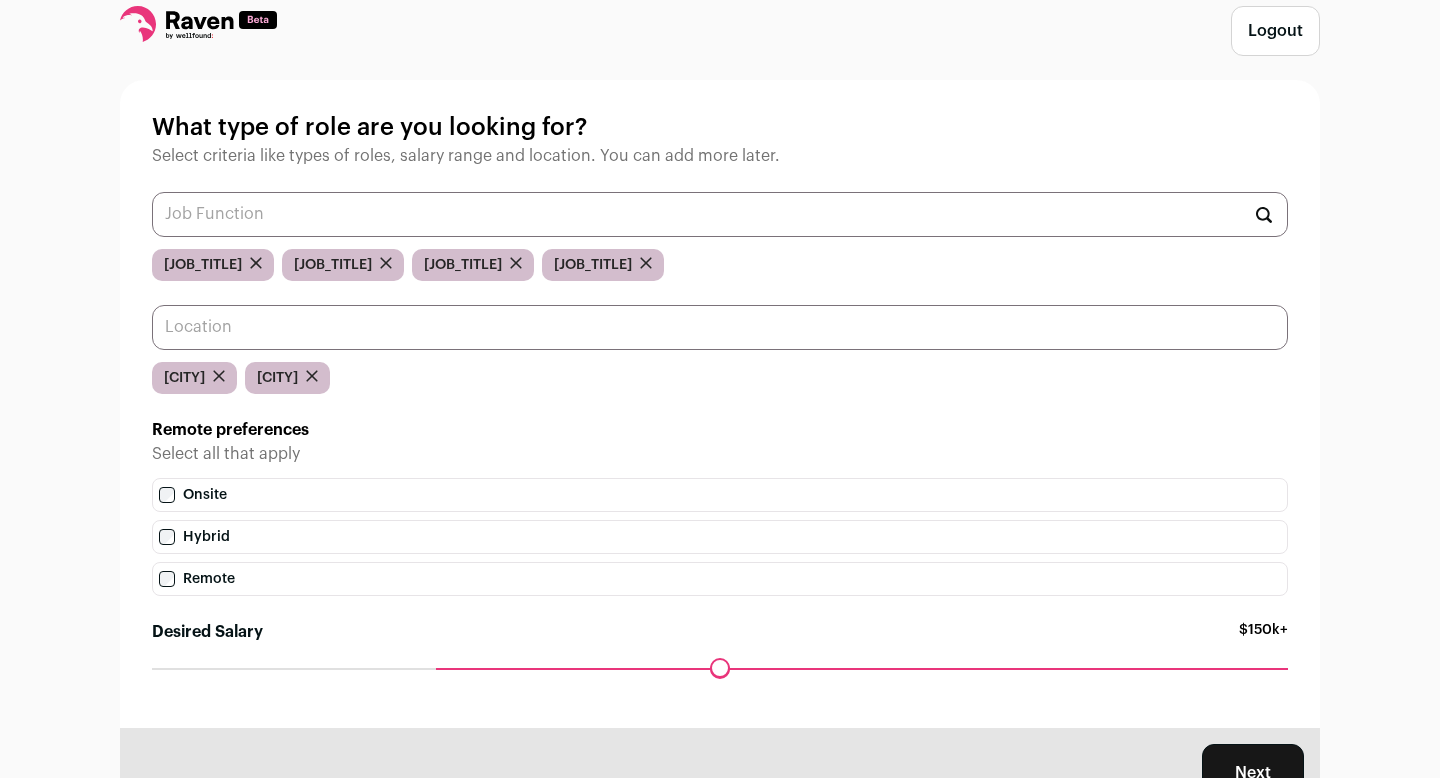 scroll, scrollTop: 84, scrollLeft: 0, axis: vertical 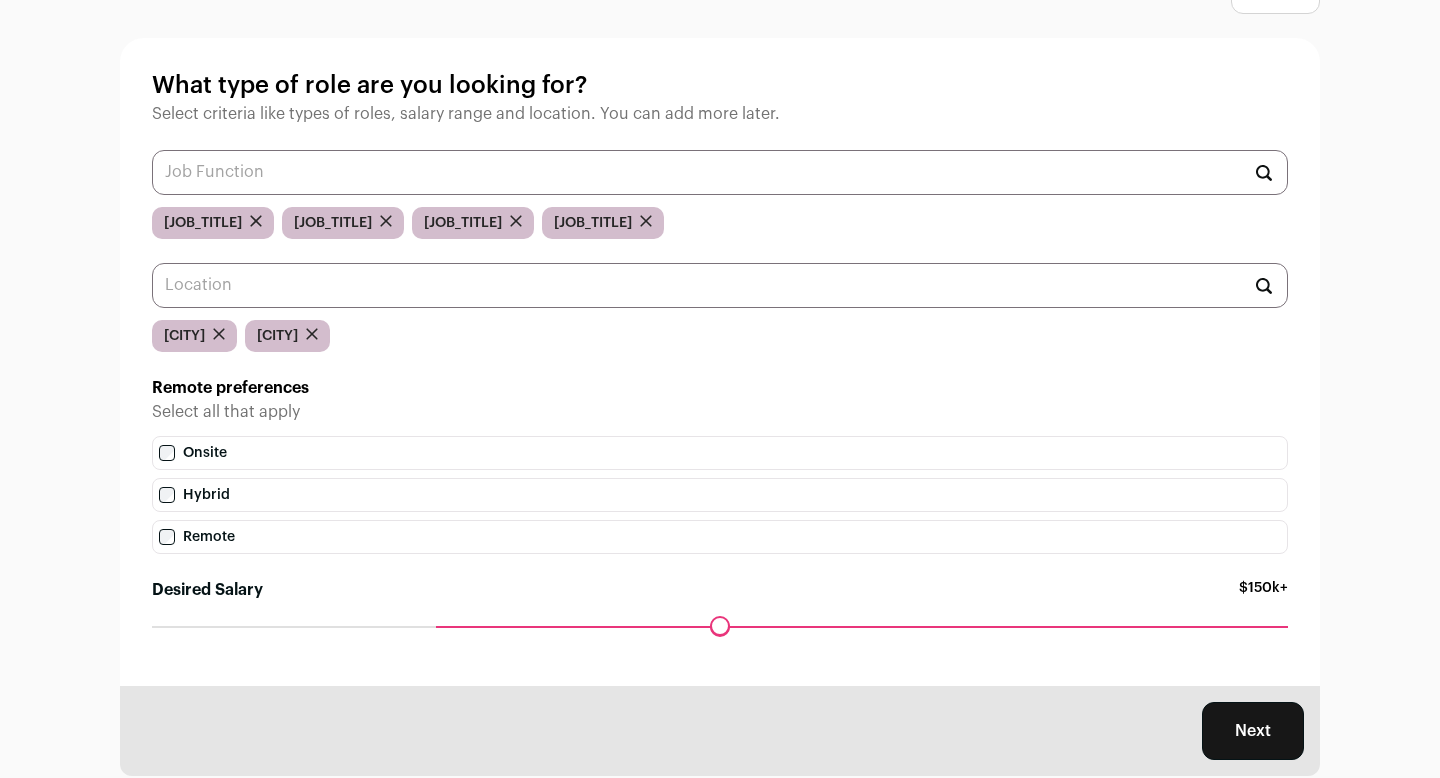 click on "Onsite" at bounding box center [720, 453] 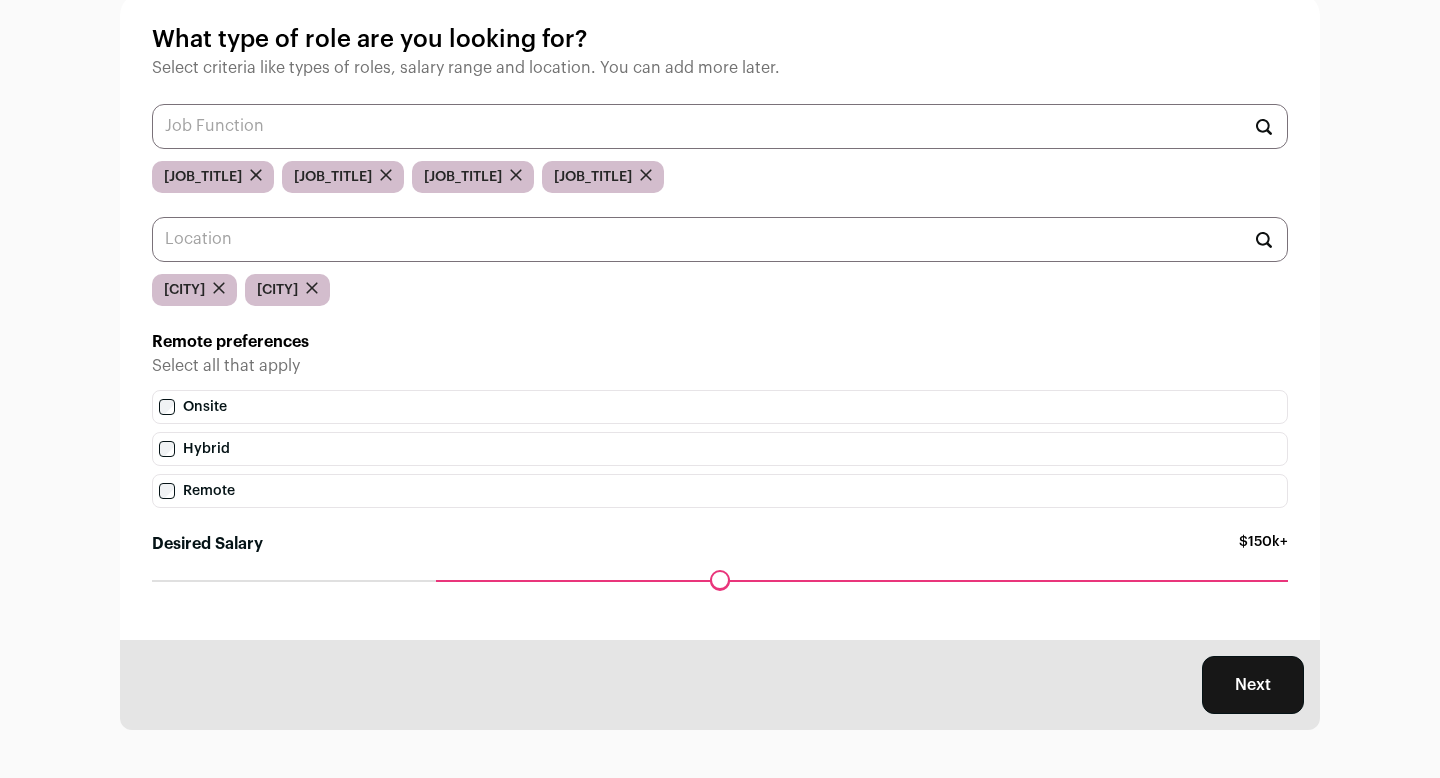 click on "Next" at bounding box center [1253, 685] 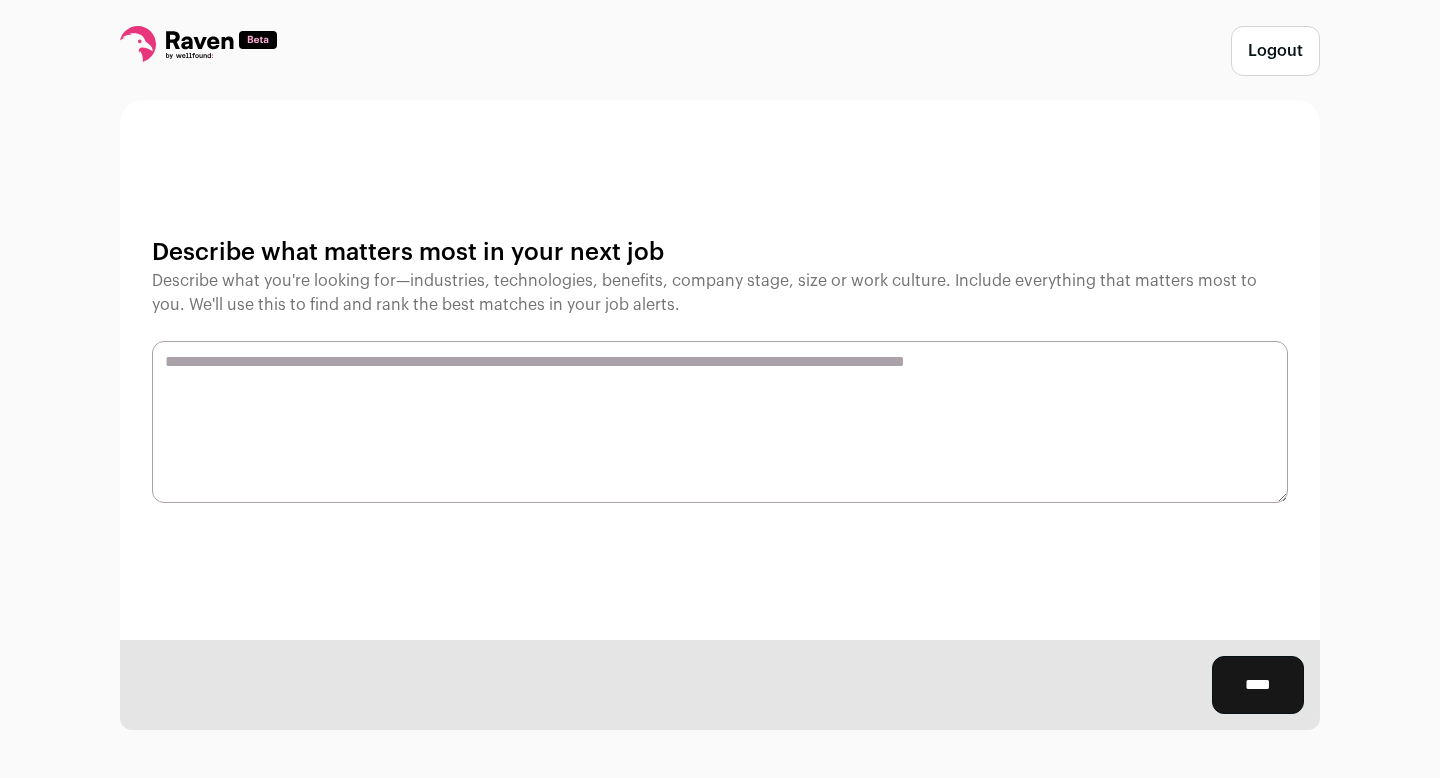 scroll, scrollTop: 0, scrollLeft: 0, axis: both 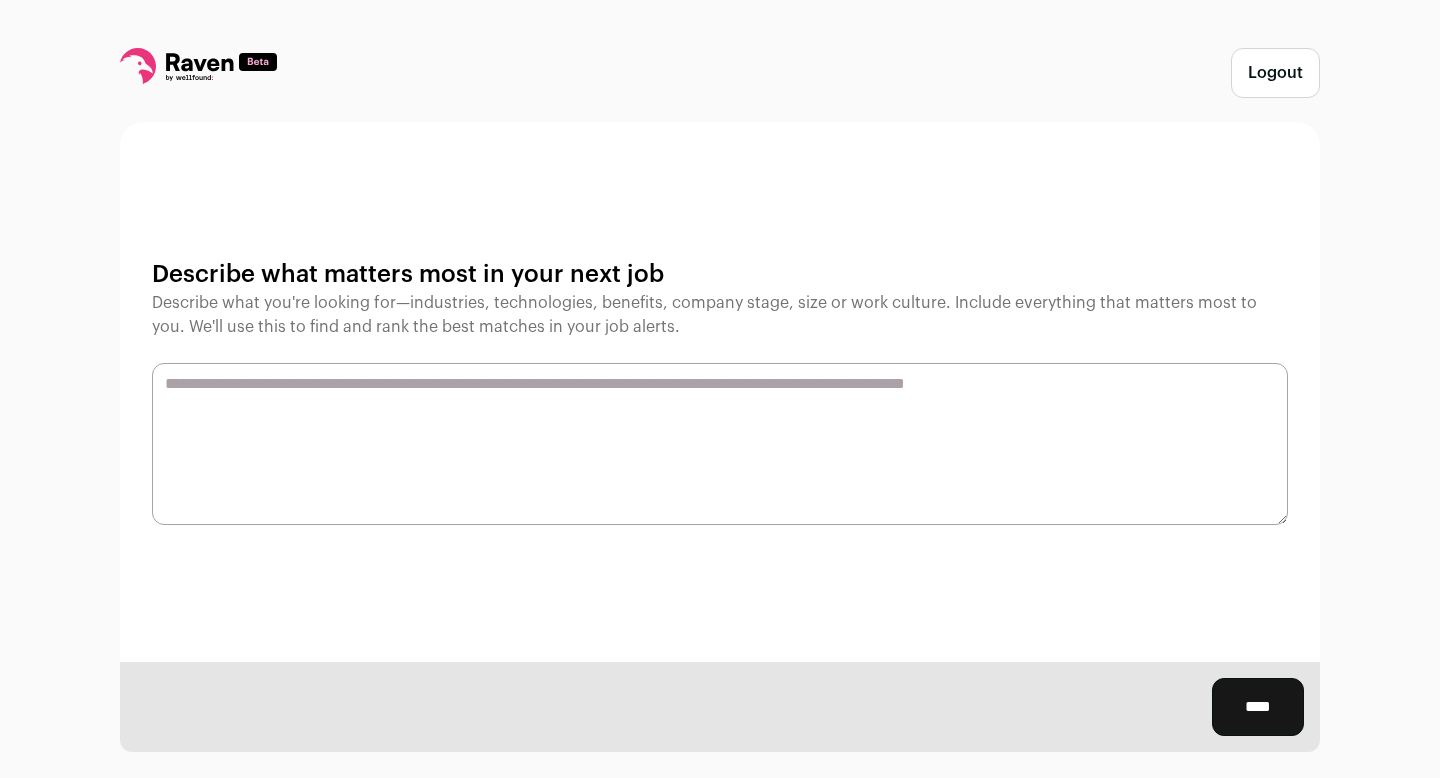 click at bounding box center [720, 444] 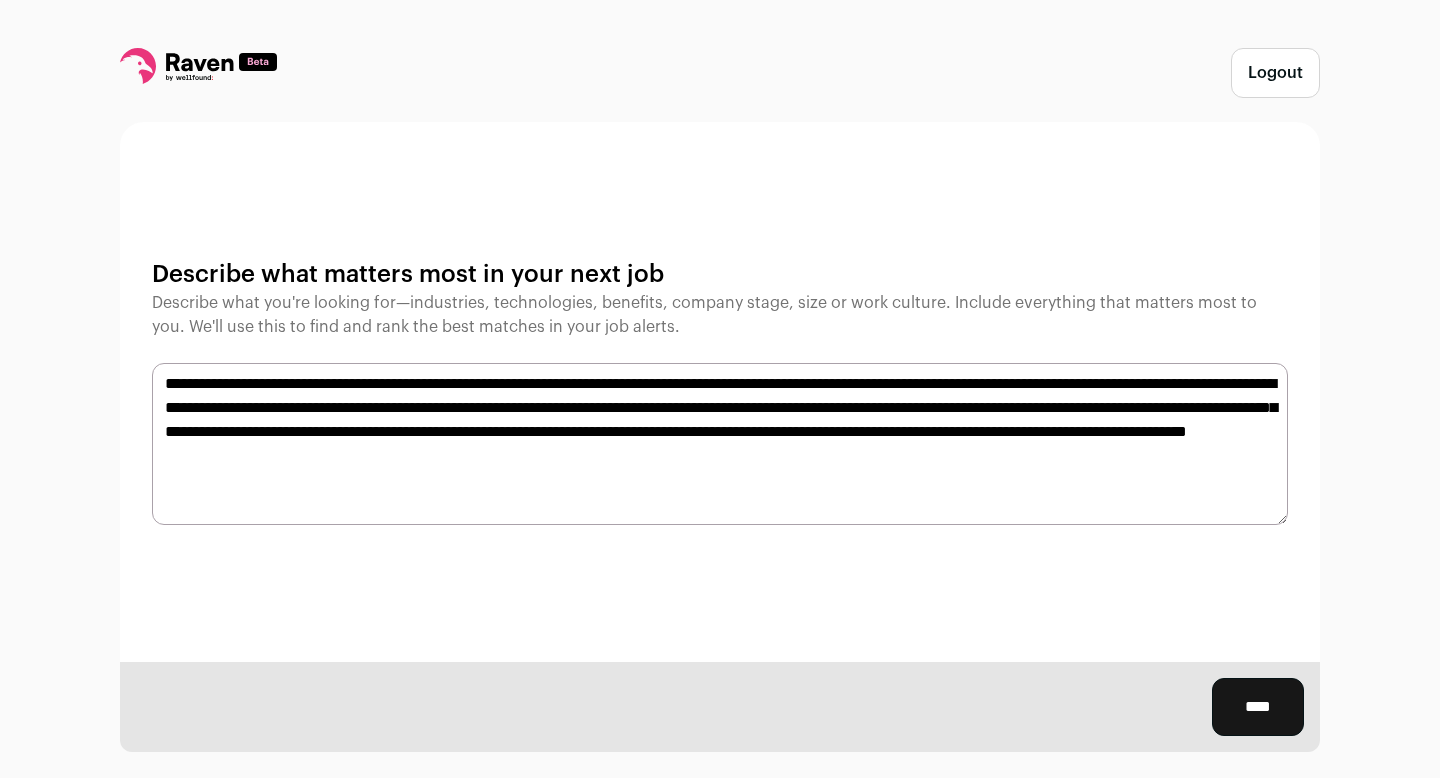 click on "**********" at bounding box center (720, 444) 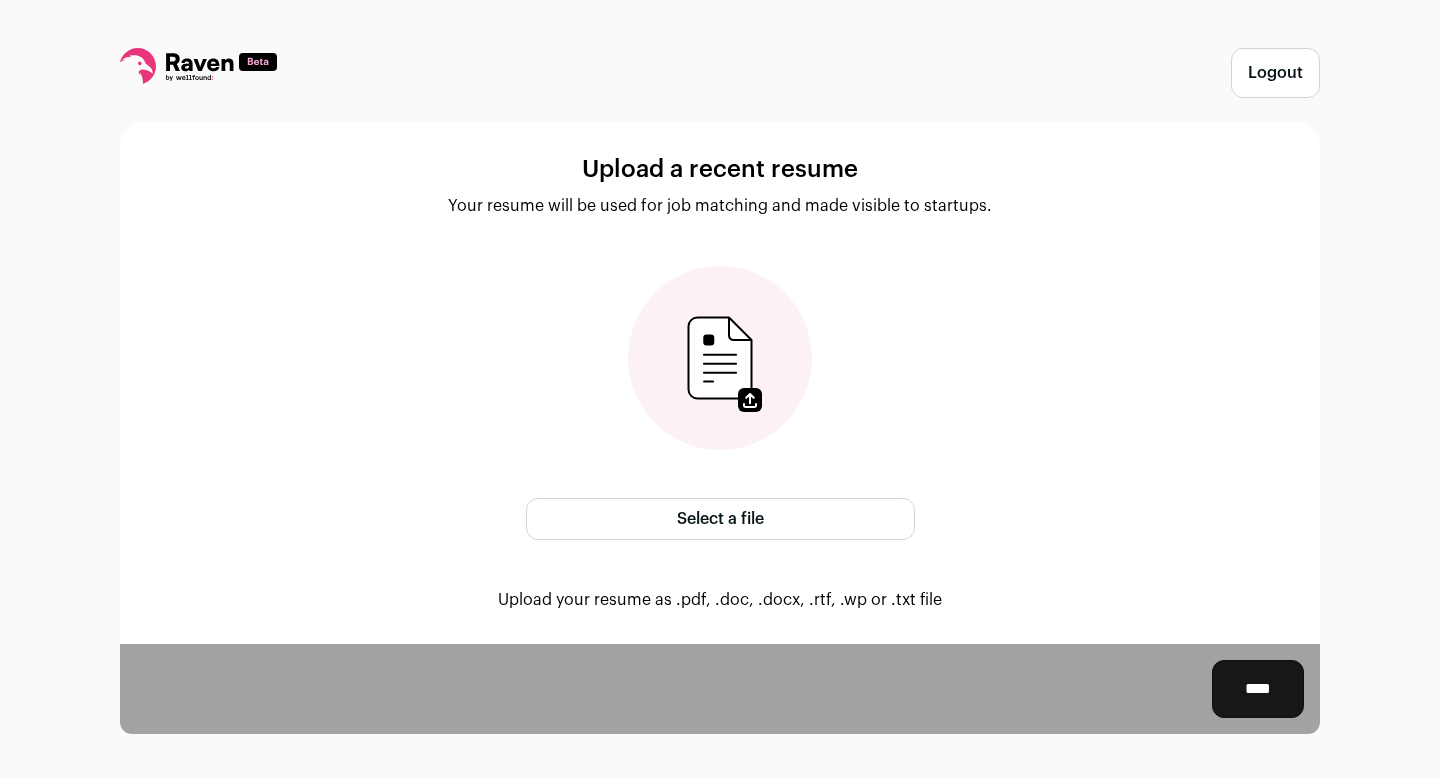 click at bounding box center (720, 358) 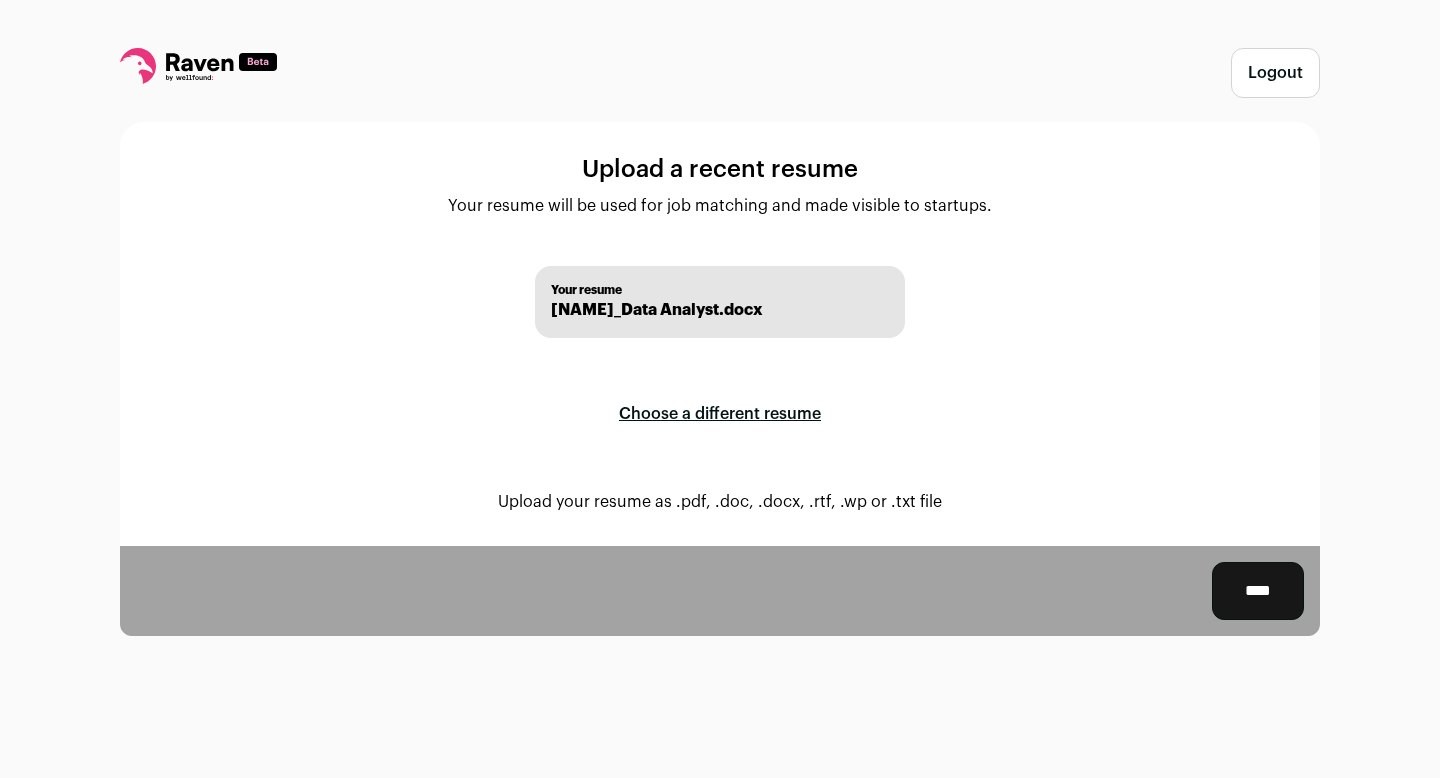 click on "****" at bounding box center [1258, 591] 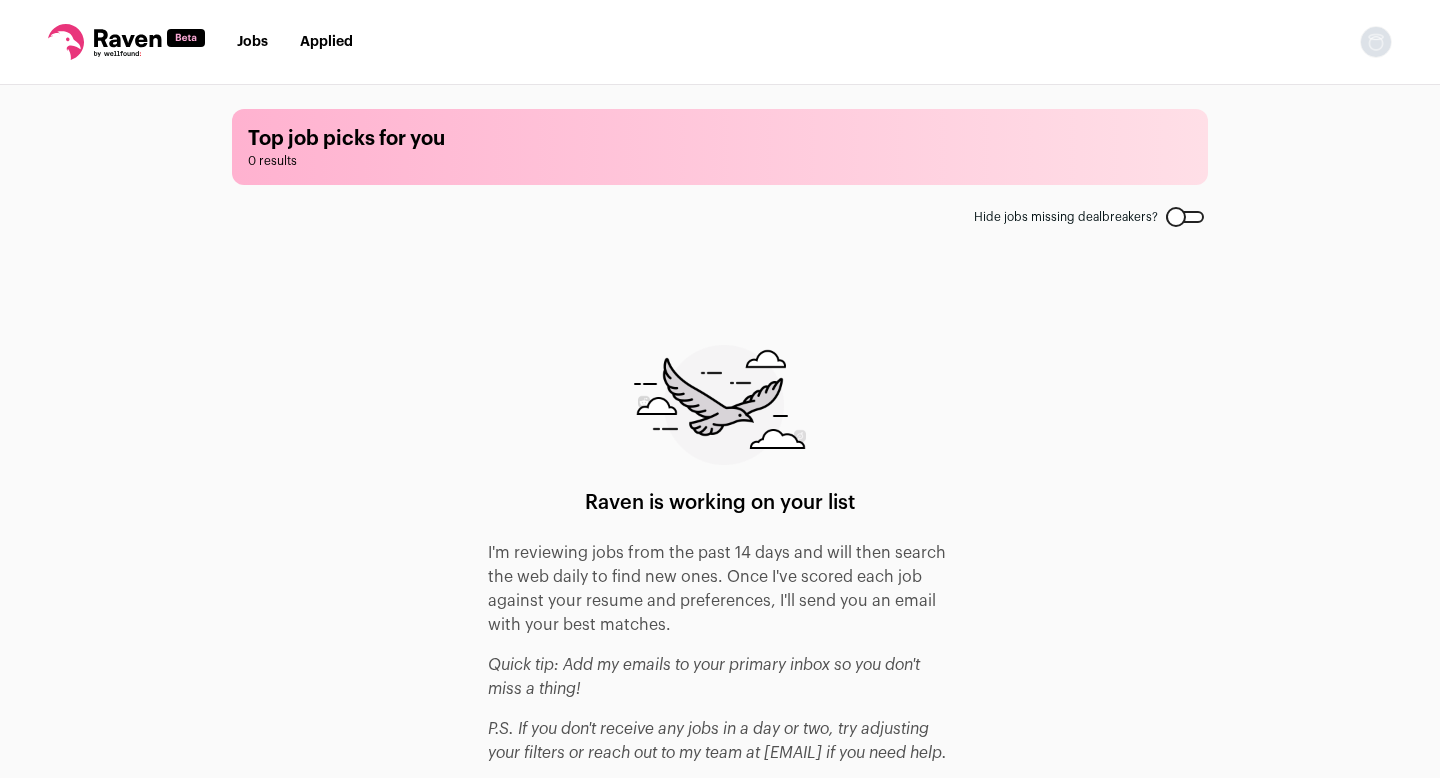 scroll, scrollTop: 0, scrollLeft: 0, axis: both 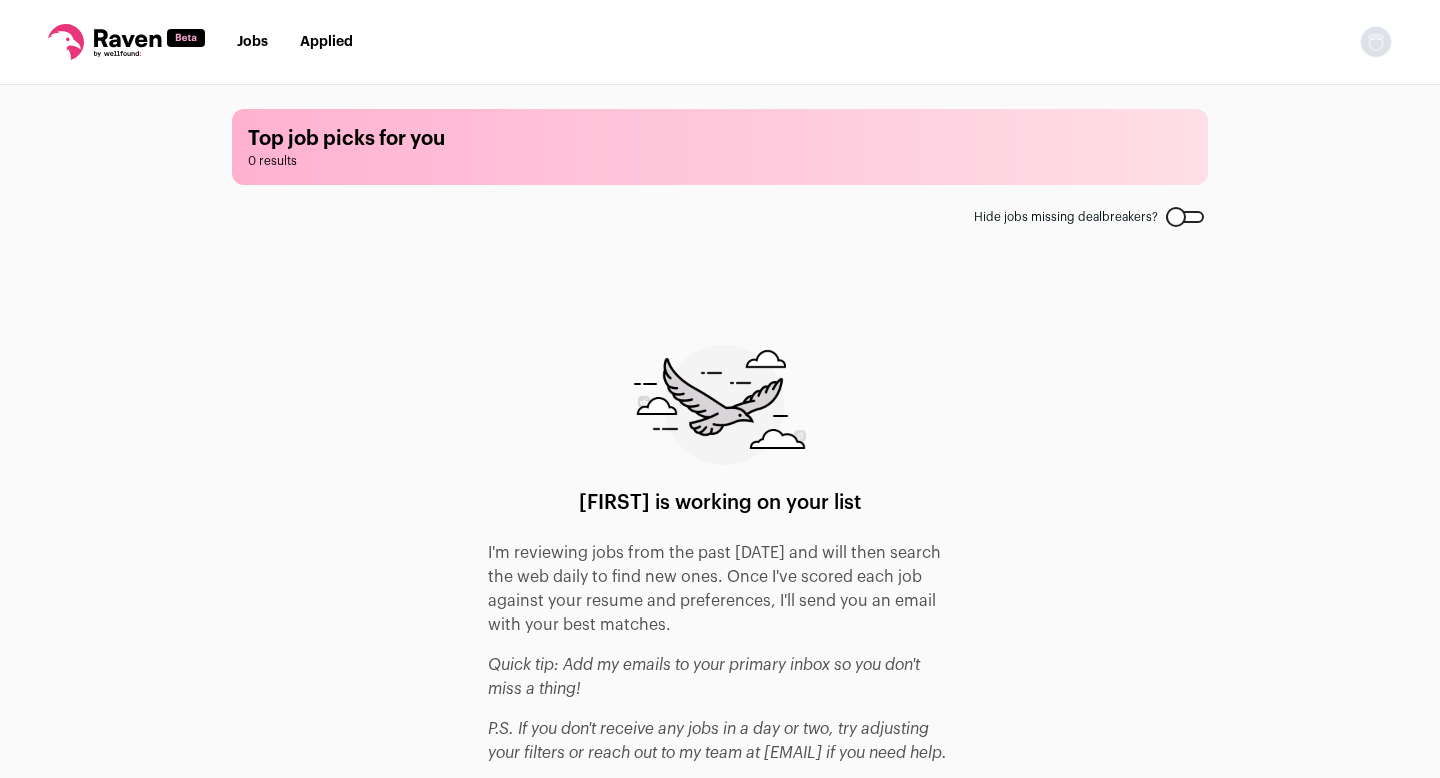 click on "Jobs" at bounding box center (252, 42) 